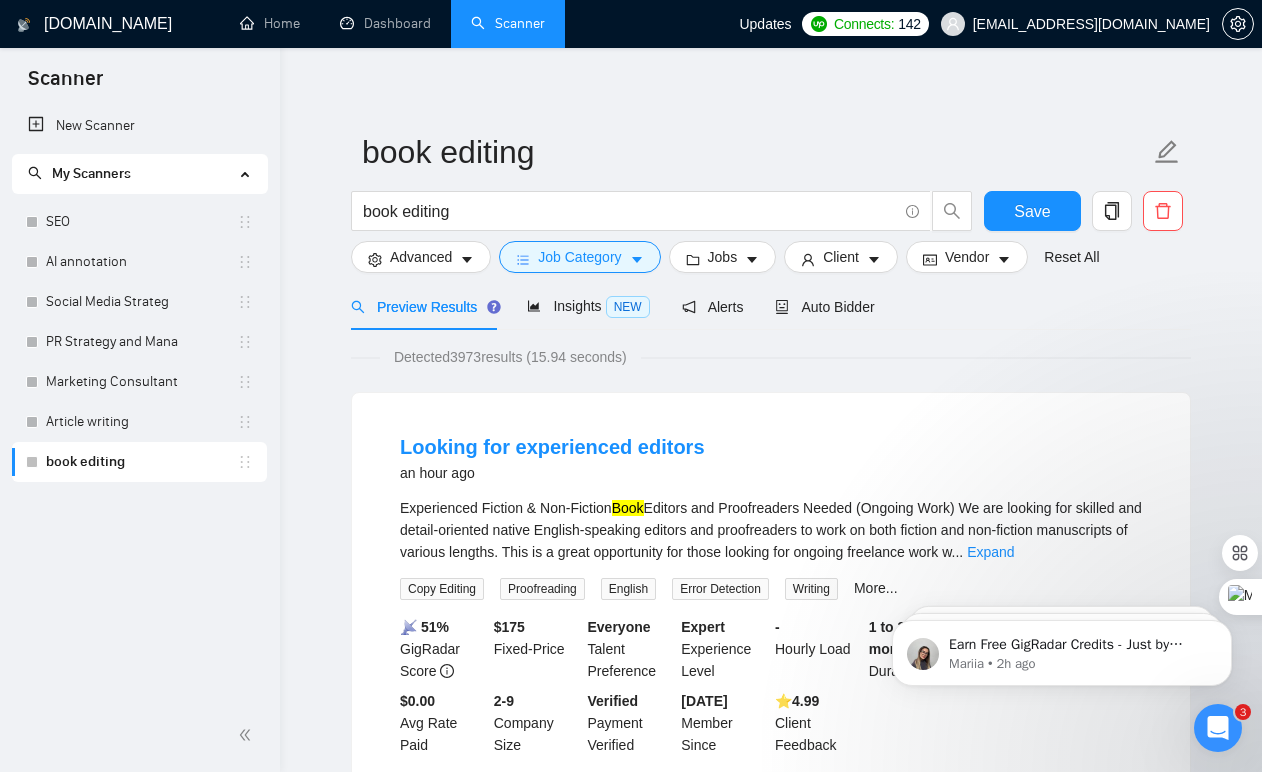 scroll, scrollTop: 10, scrollLeft: 0, axis: vertical 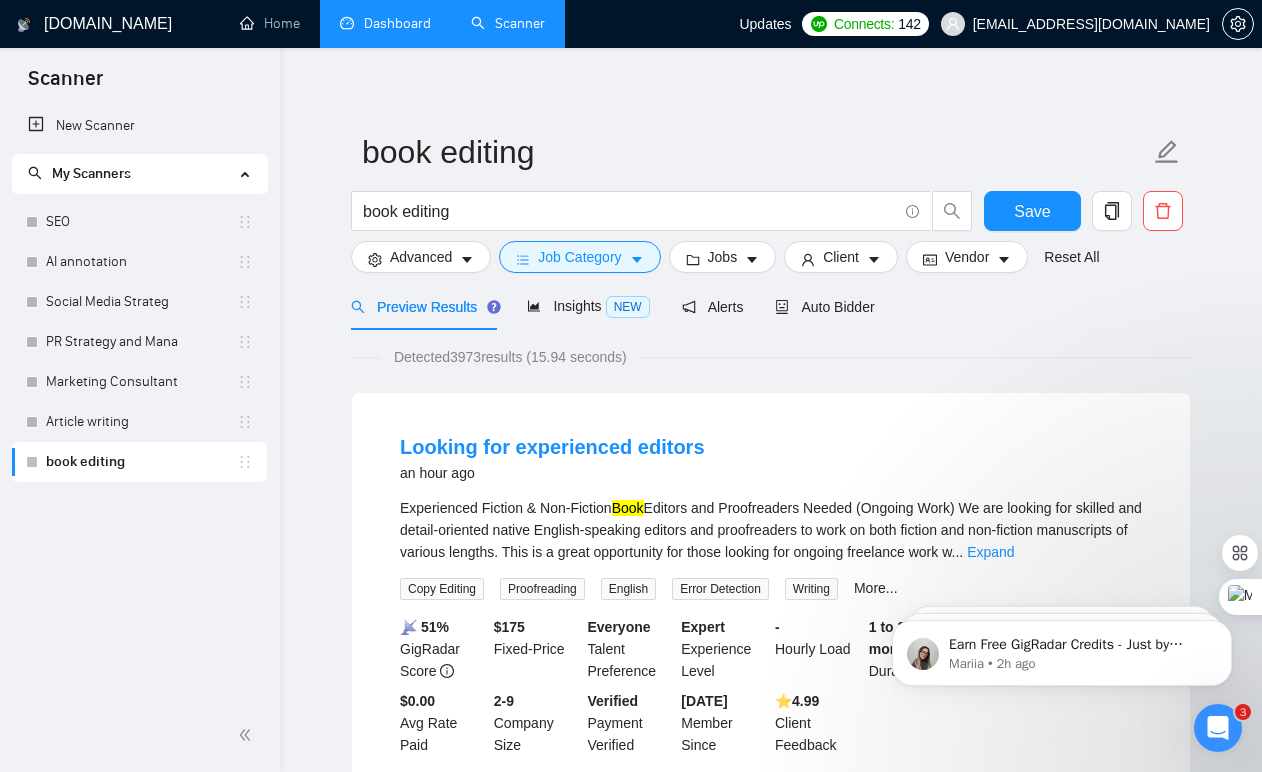 click on "Dashboard" at bounding box center (385, 23) 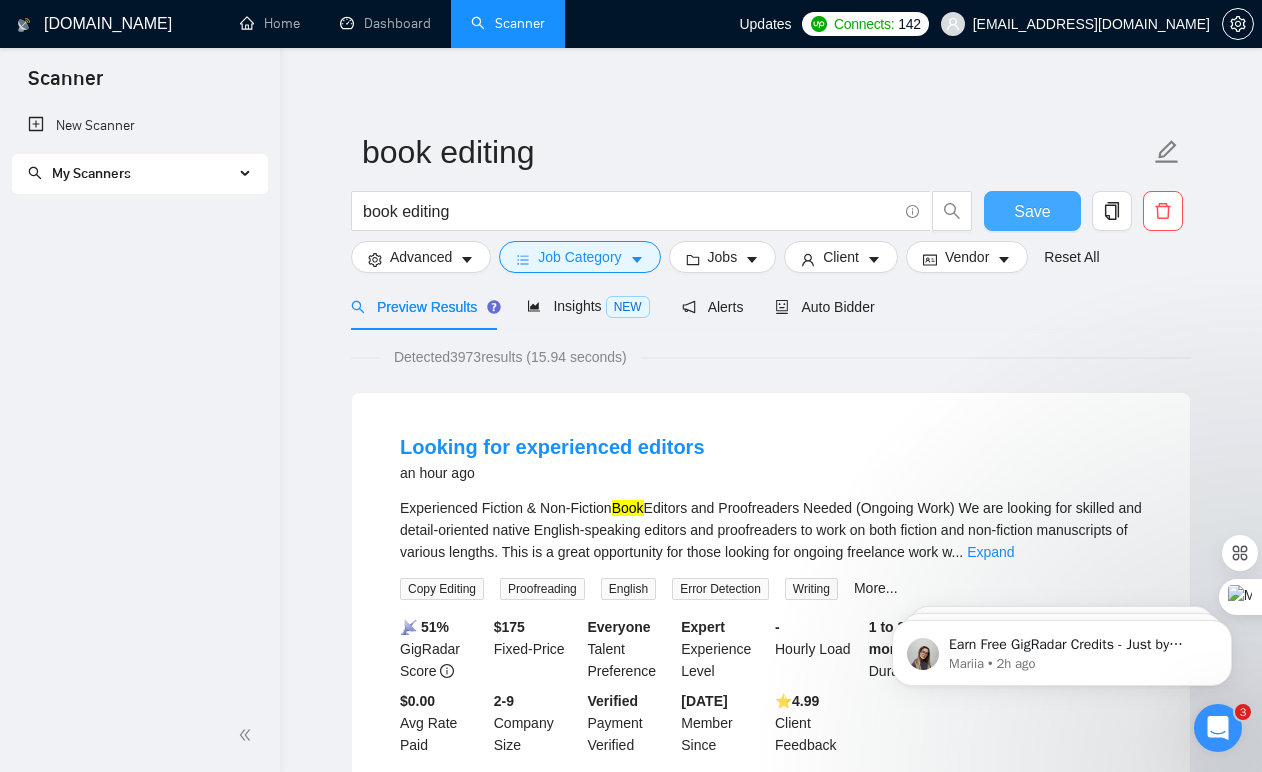 click on "Save" at bounding box center [1032, 211] 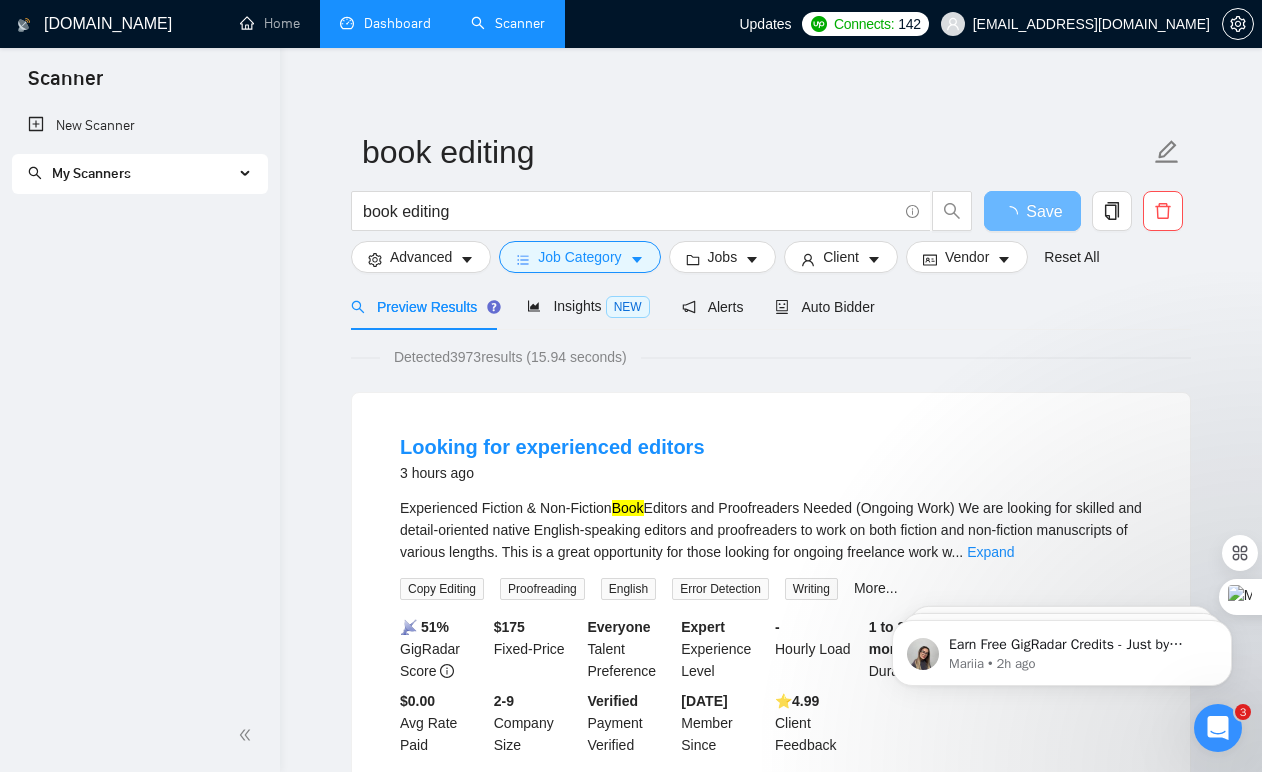 click on "Dashboard" at bounding box center [385, 23] 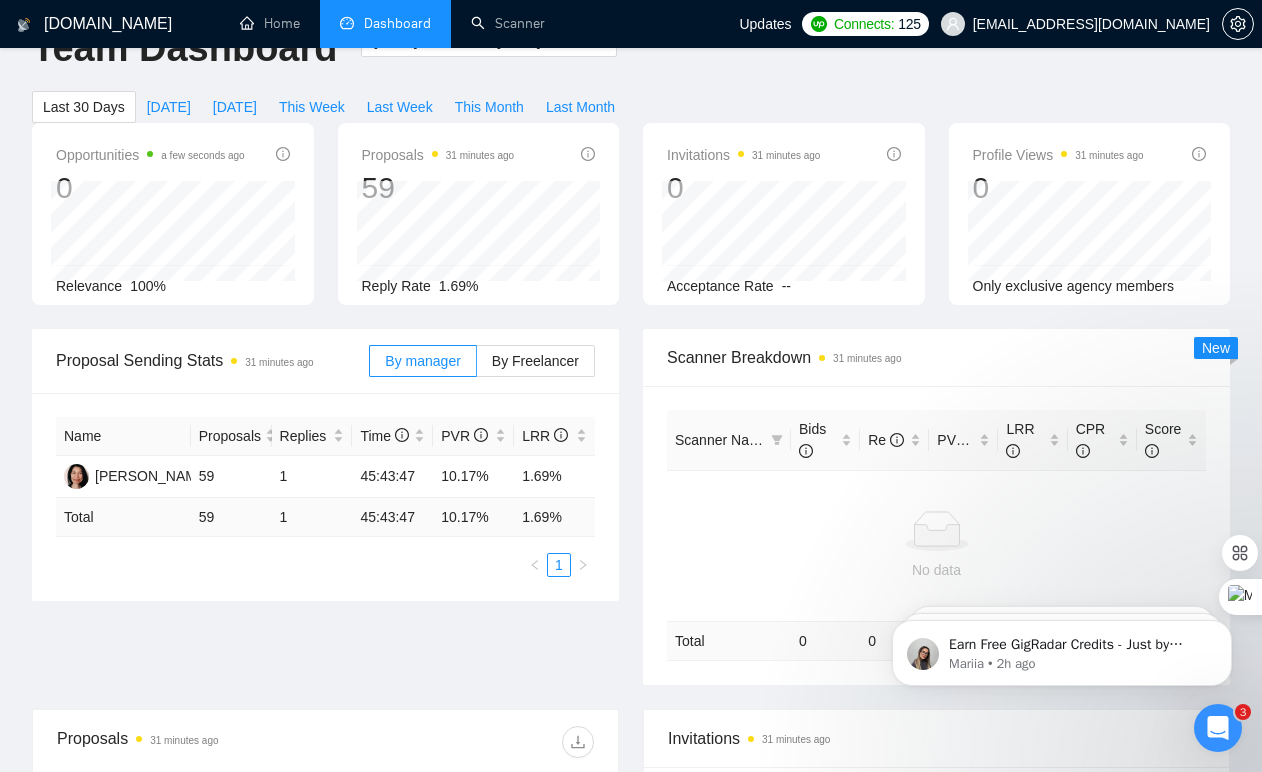 scroll, scrollTop: 57, scrollLeft: 0, axis: vertical 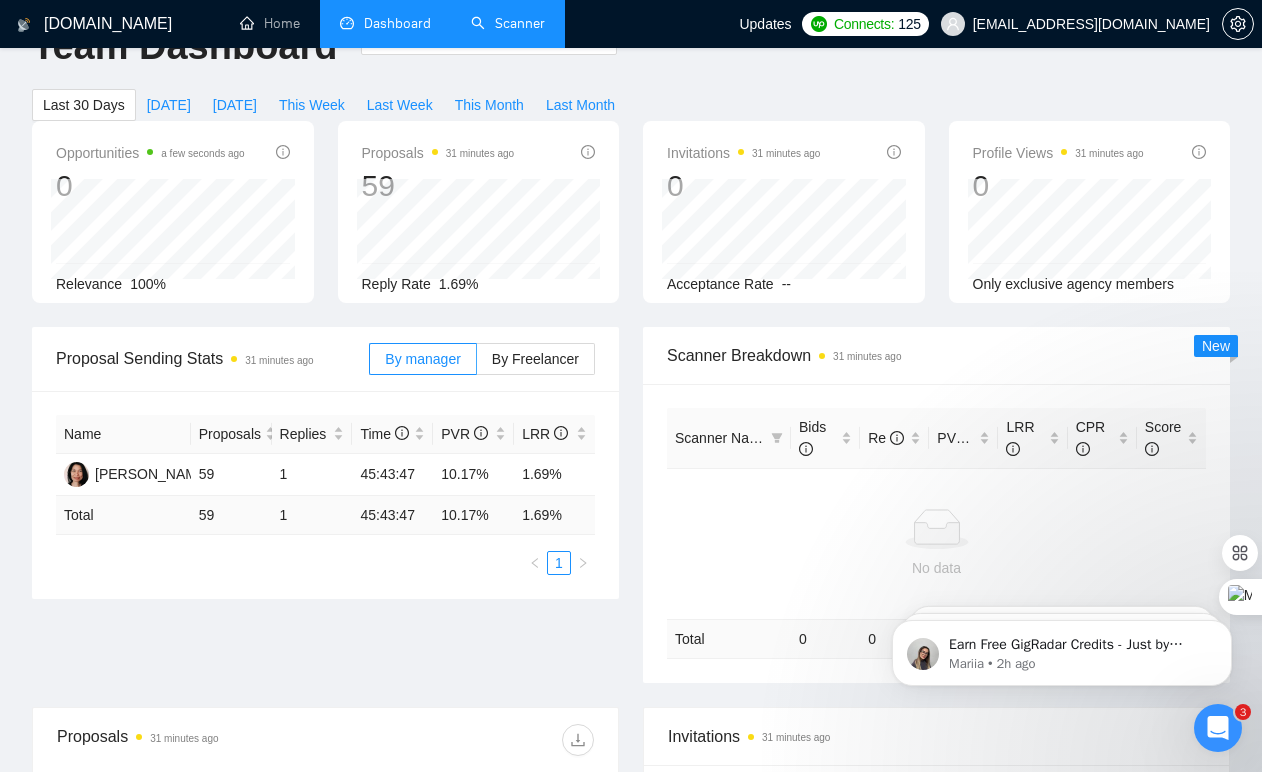 click on "Scanner" at bounding box center [508, 23] 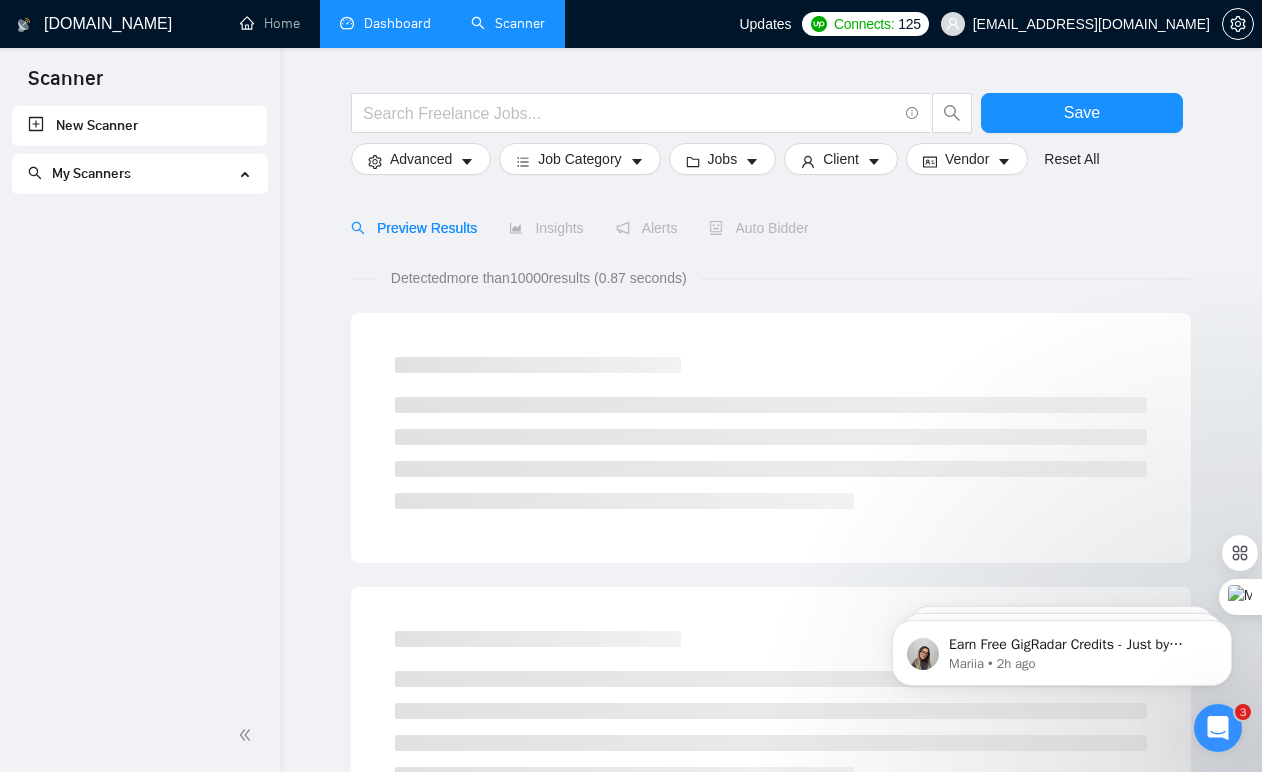scroll, scrollTop: 0, scrollLeft: 0, axis: both 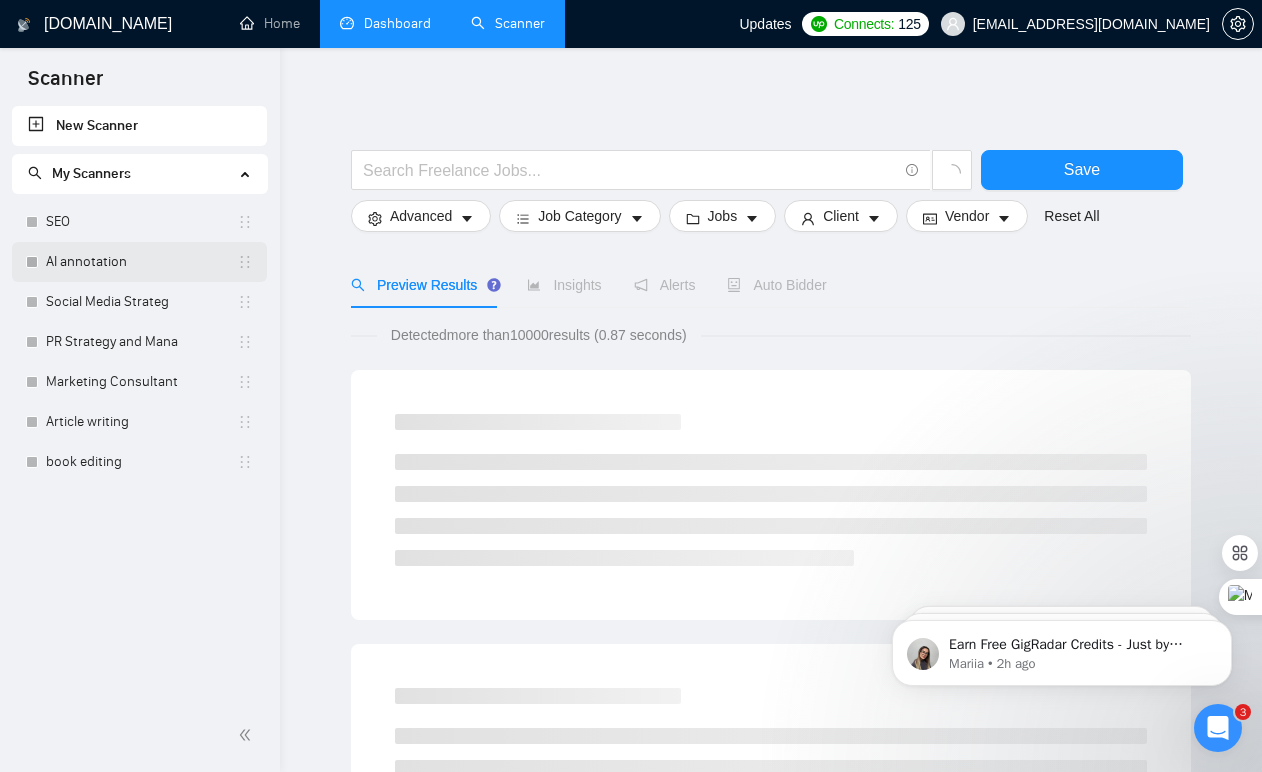 click on "AI annotation" at bounding box center (141, 262) 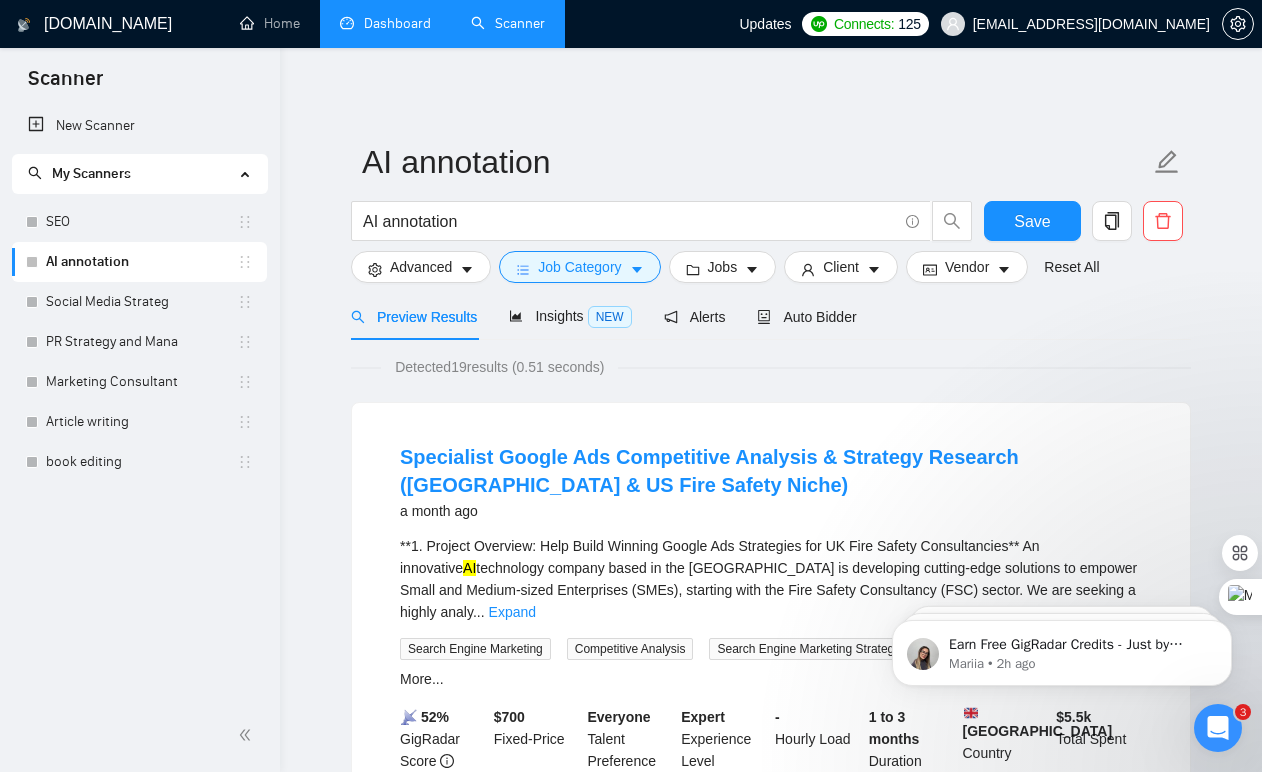scroll, scrollTop: 44, scrollLeft: 0, axis: vertical 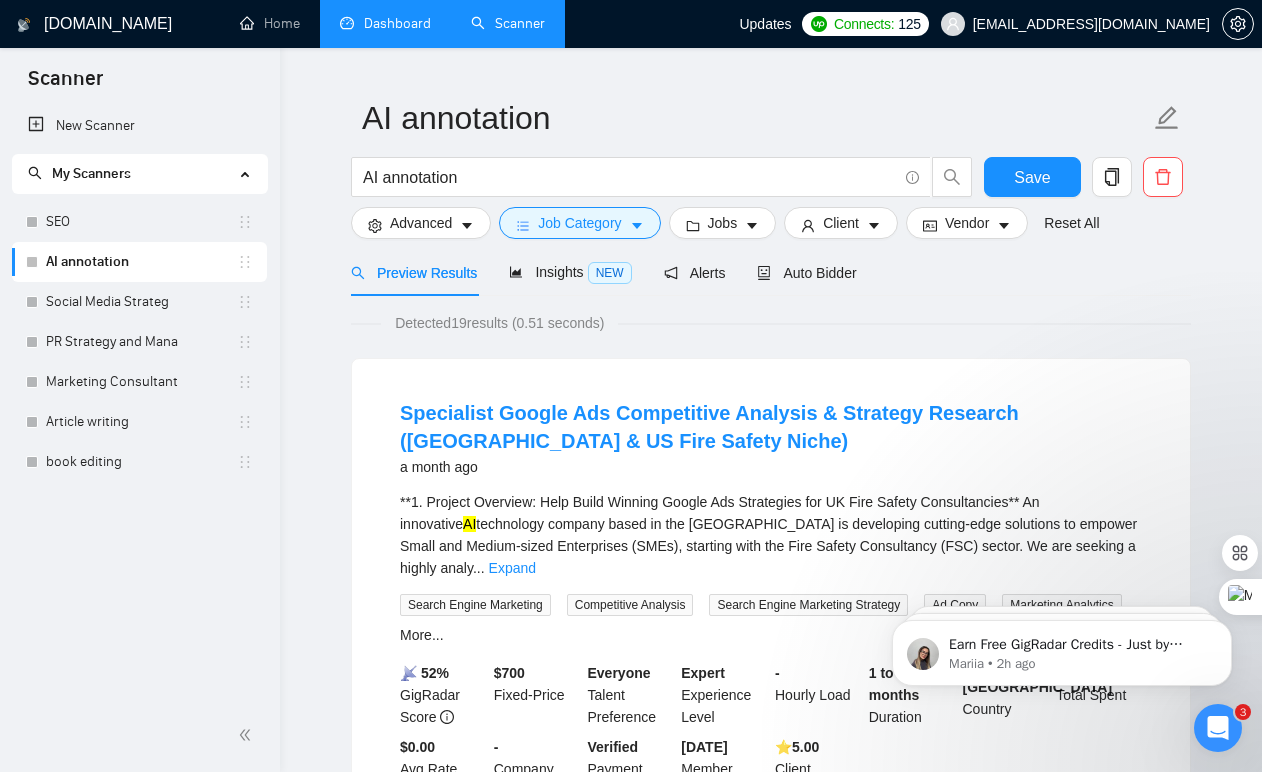 click on "**1. Project Overview: Help Build Winning Google Ads Strategies for UK Fire Safety Consultancies**
An innovative  AI  technology company based in the [GEOGRAPHIC_DATA] is developing cutting-edge solutions to empower Small and Medium-sized Enterprises (SMEs), starting with the Fire Safety Consultancy (FSC) sector. We are seeking a highly analy ... Expand" at bounding box center [771, 535] 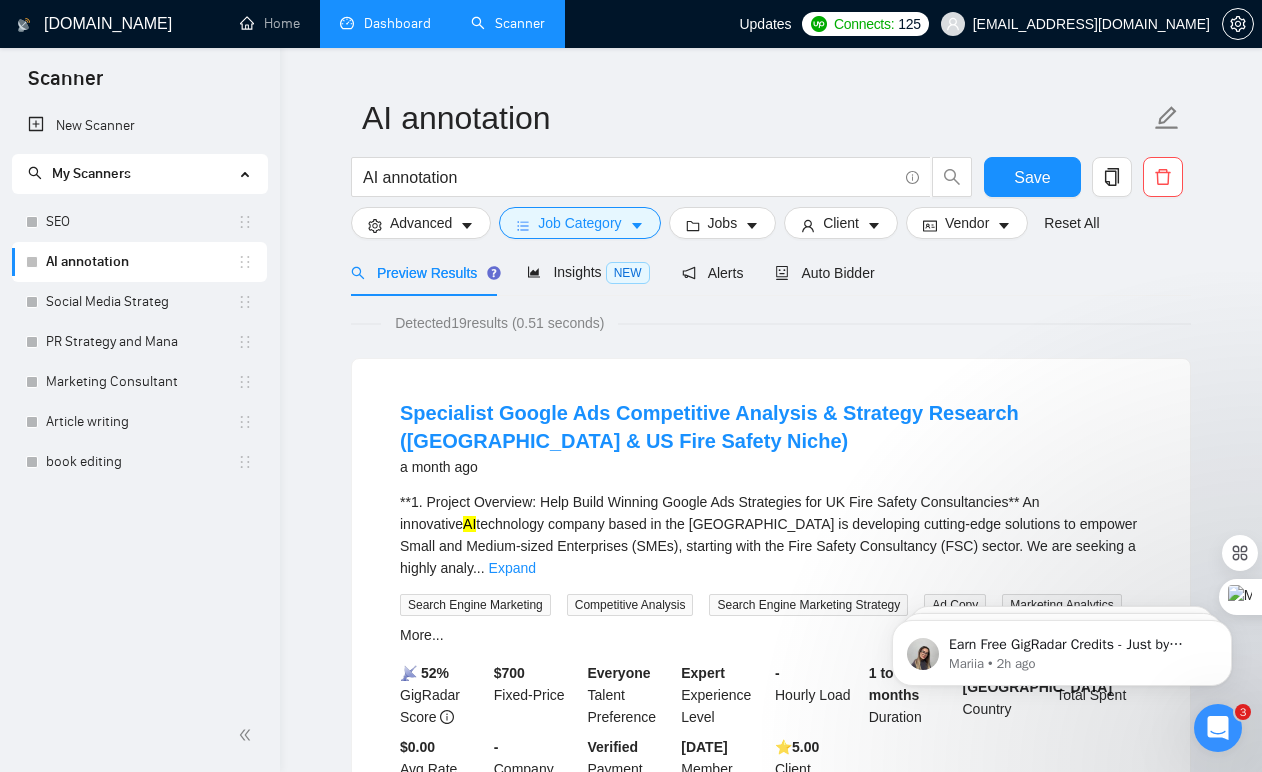 click on "Dashboard" at bounding box center (385, 23) 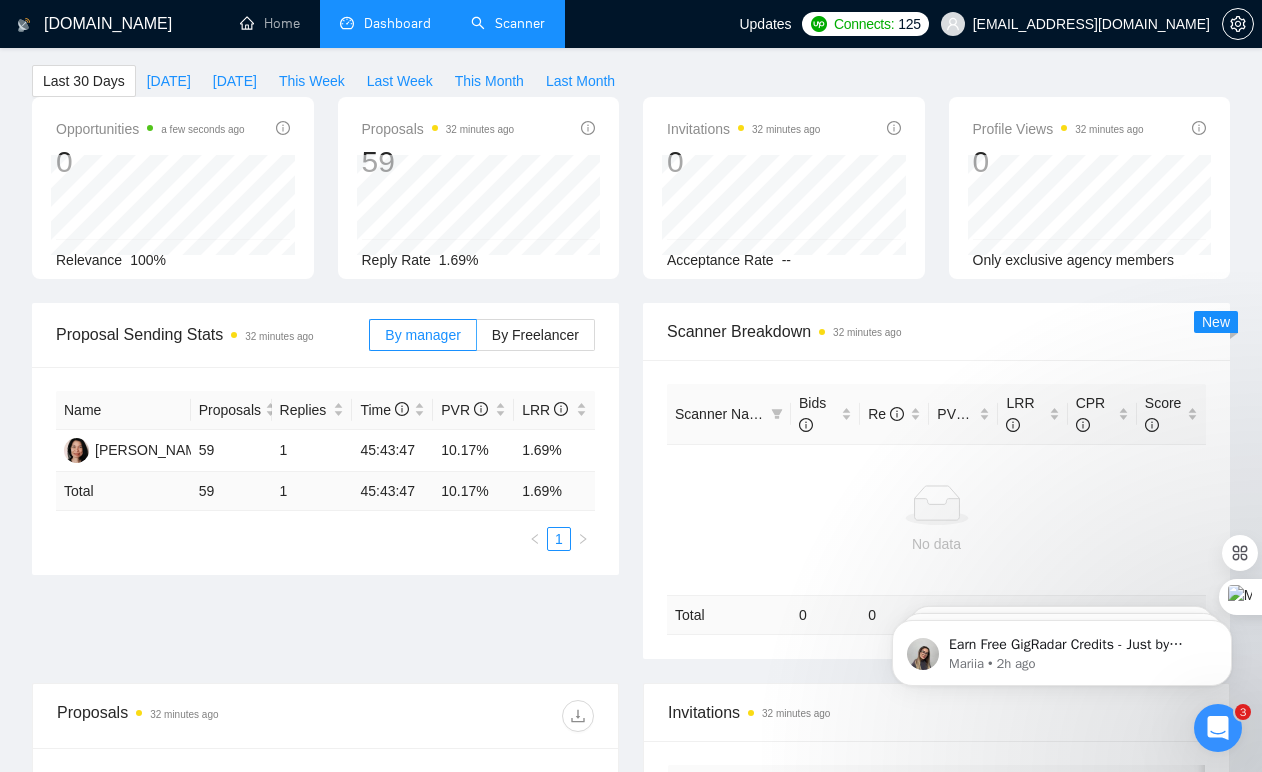 scroll, scrollTop: 0, scrollLeft: 0, axis: both 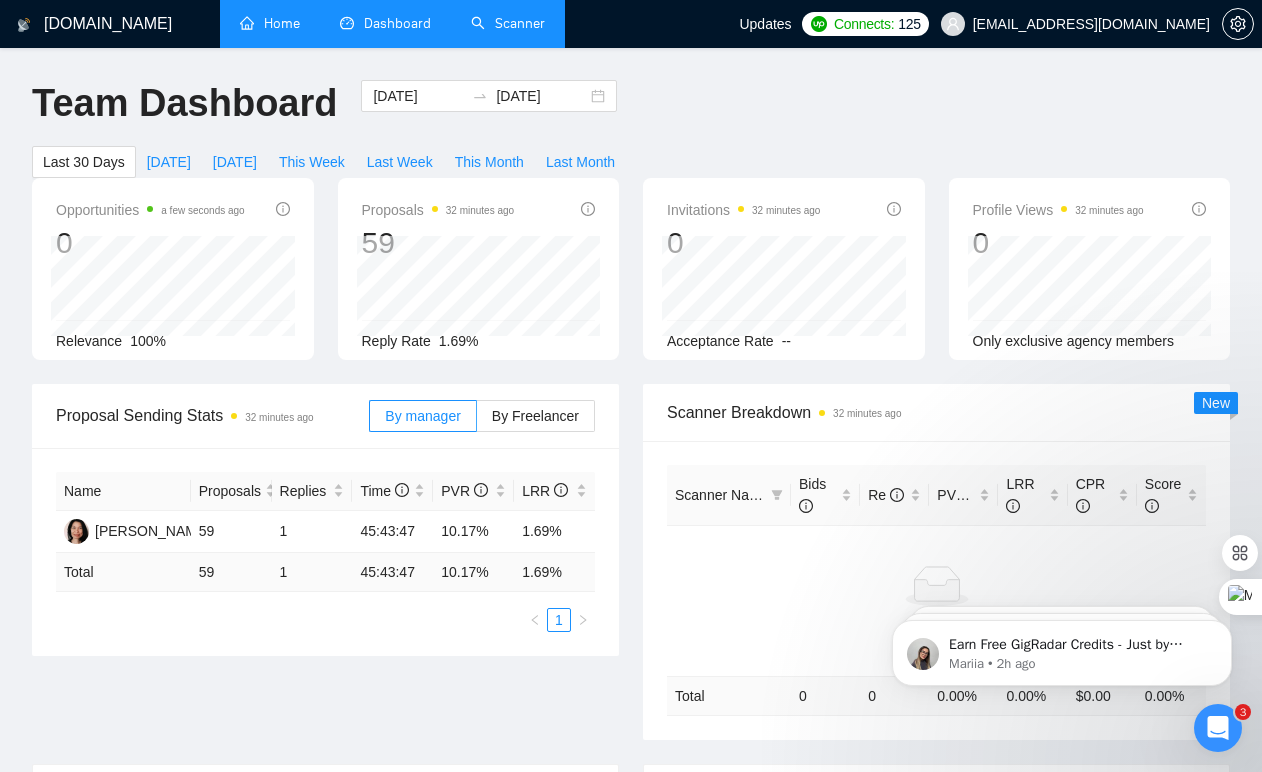 click on "Home" at bounding box center (270, 23) 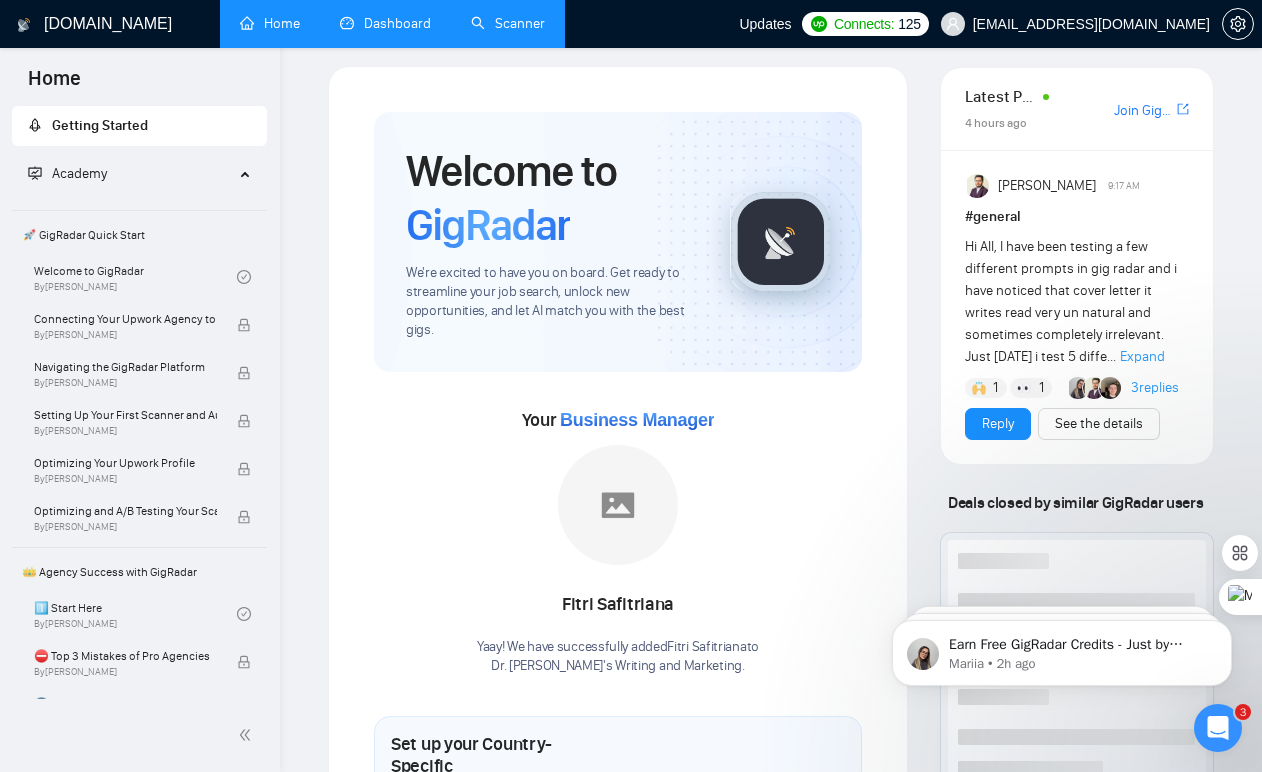 scroll, scrollTop: 13, scrollLeft: 0, axis: vertical 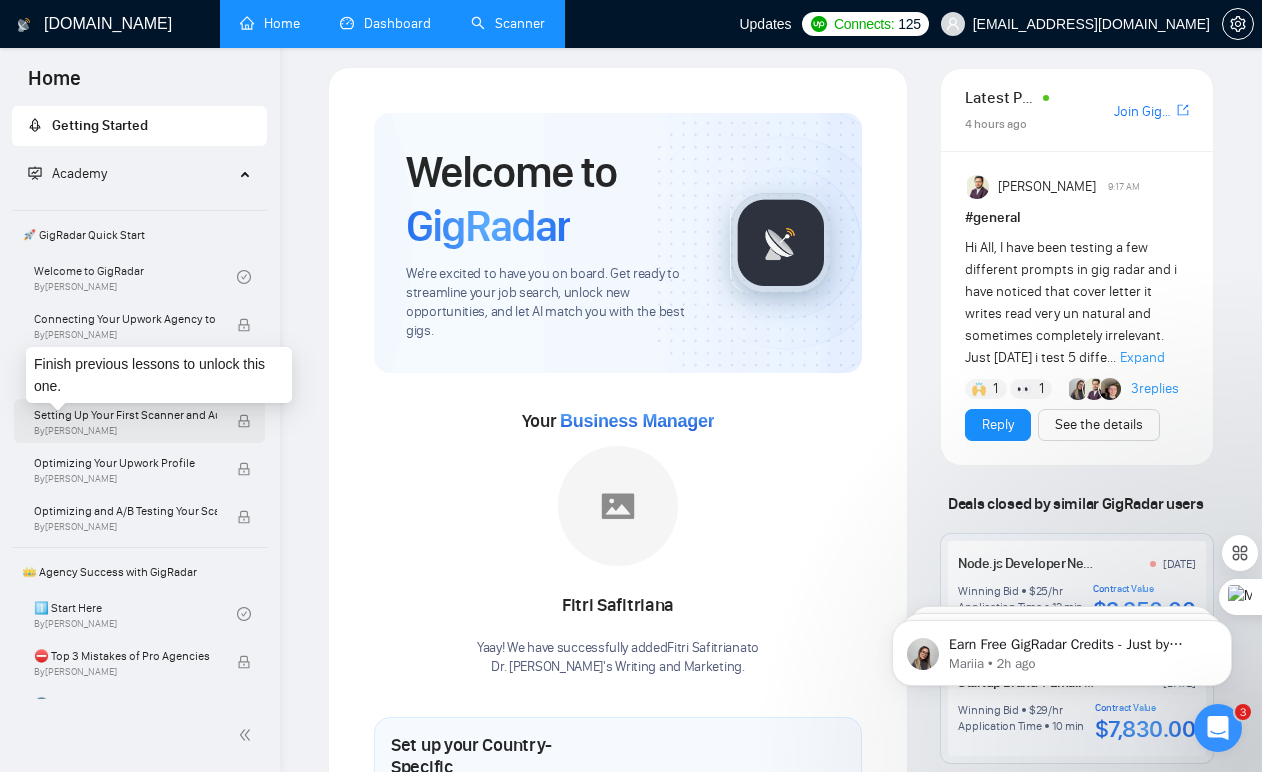 click on "By  [PERSON_NAME]" at bounding box center (125, 431) 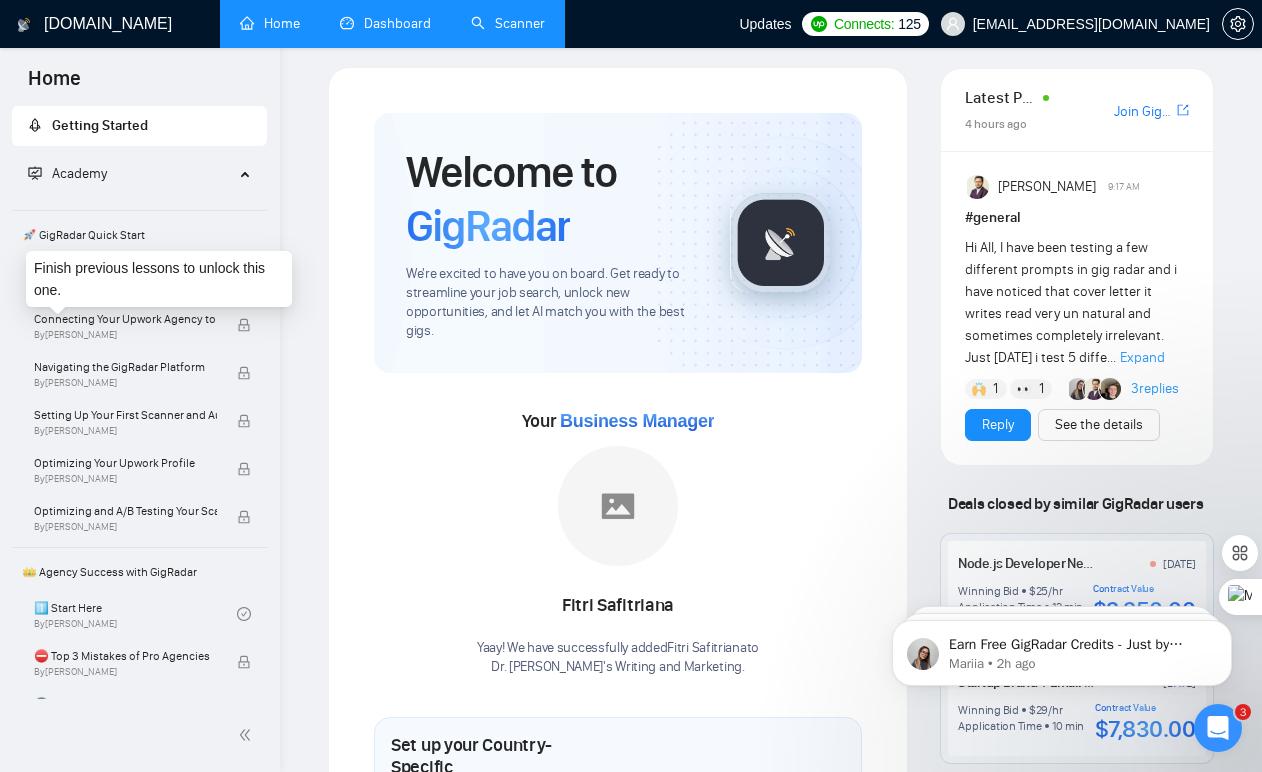 click on "Finish previous lessons to unlock this one." at bounding box center (159, 279) 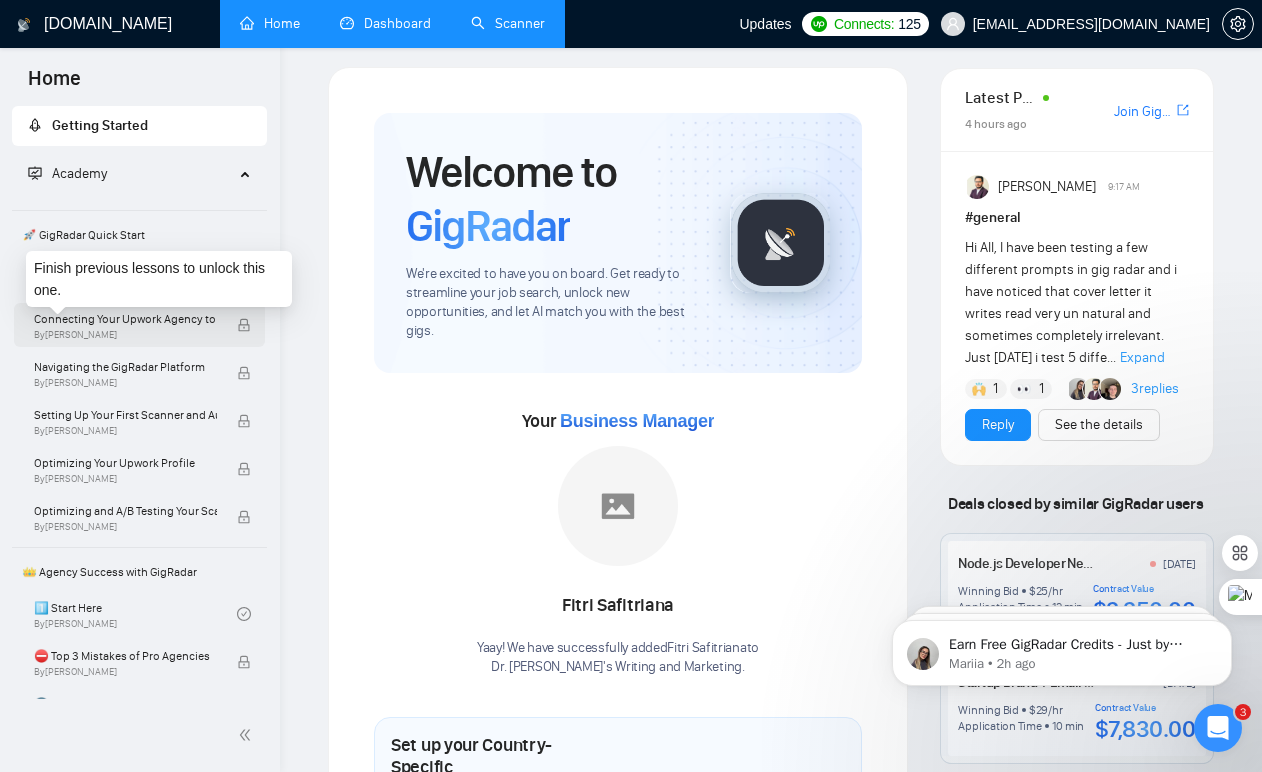 click on "By  [PERSON_NAME]" at bounding box center (125, 335) 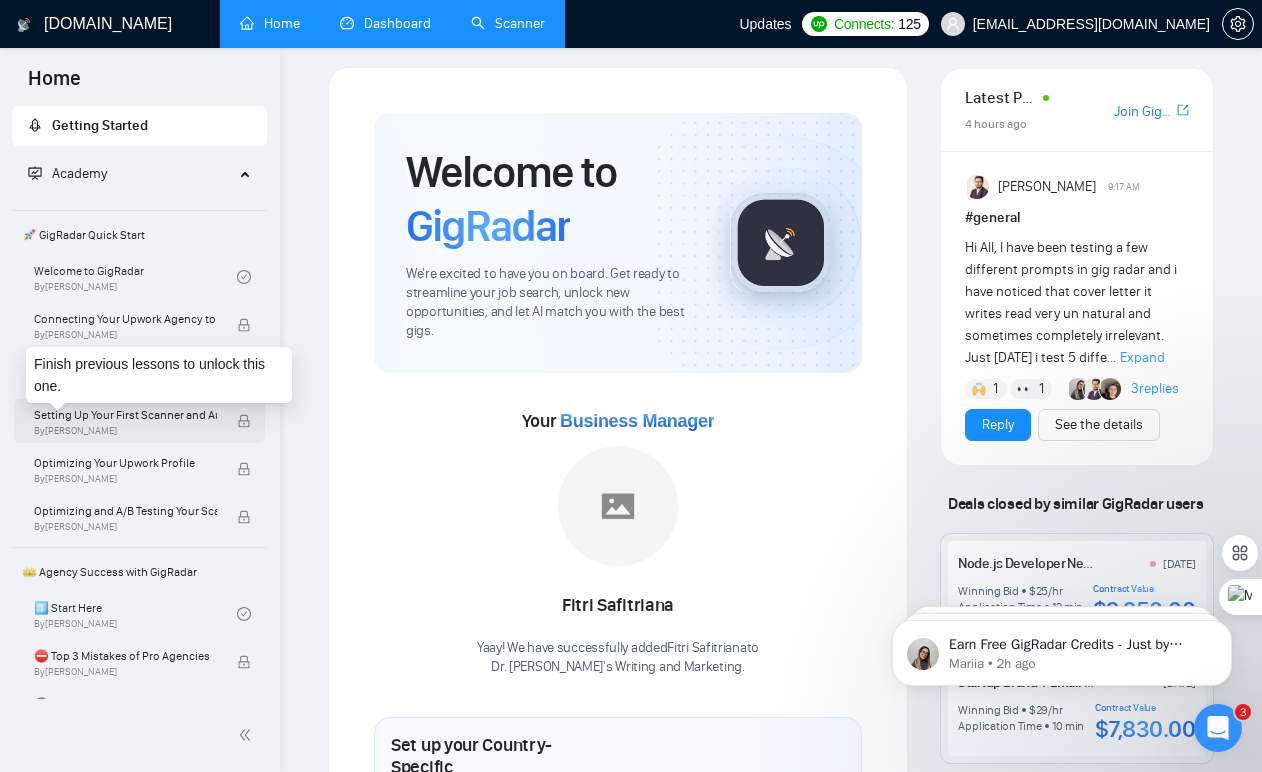 click on "Setting Up Your First Scanner and Auto-Bidder" at bounding box center (125, 415) 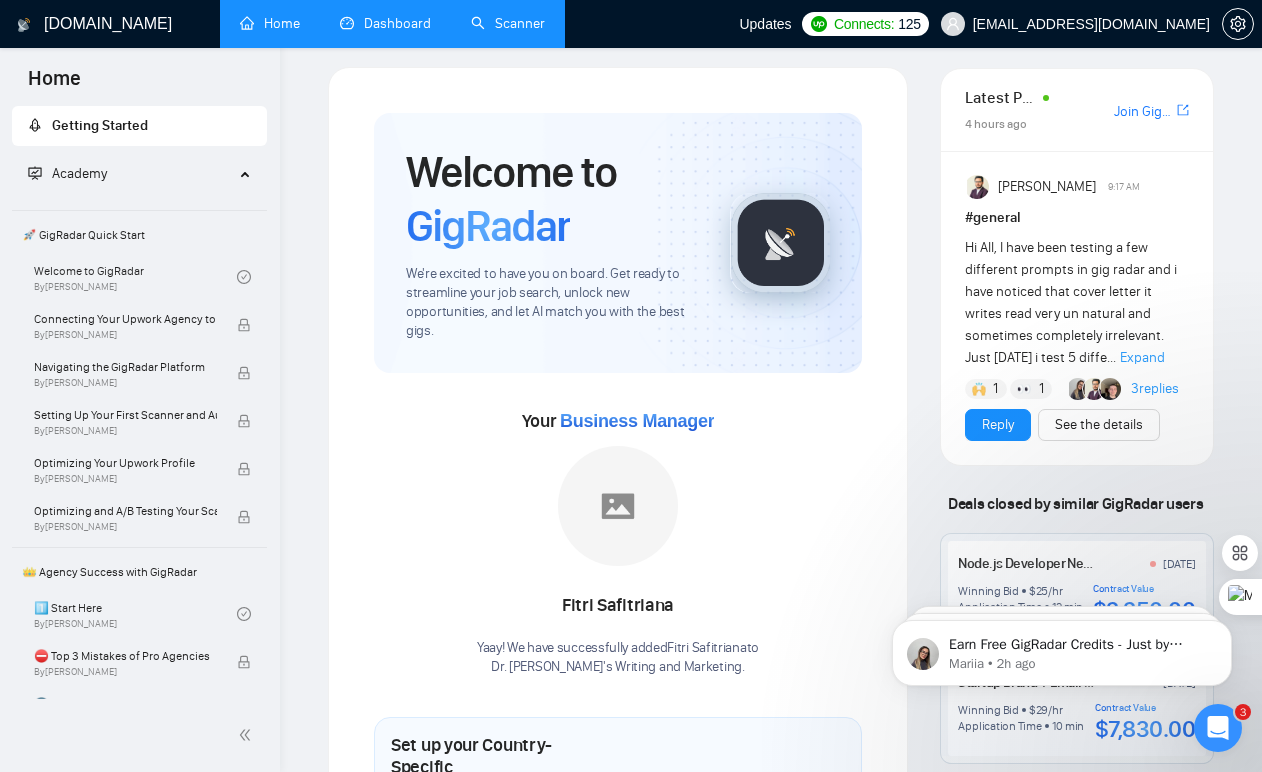 click on "🚀 GigRadar Quick Start" at bounding box center (139, 235) 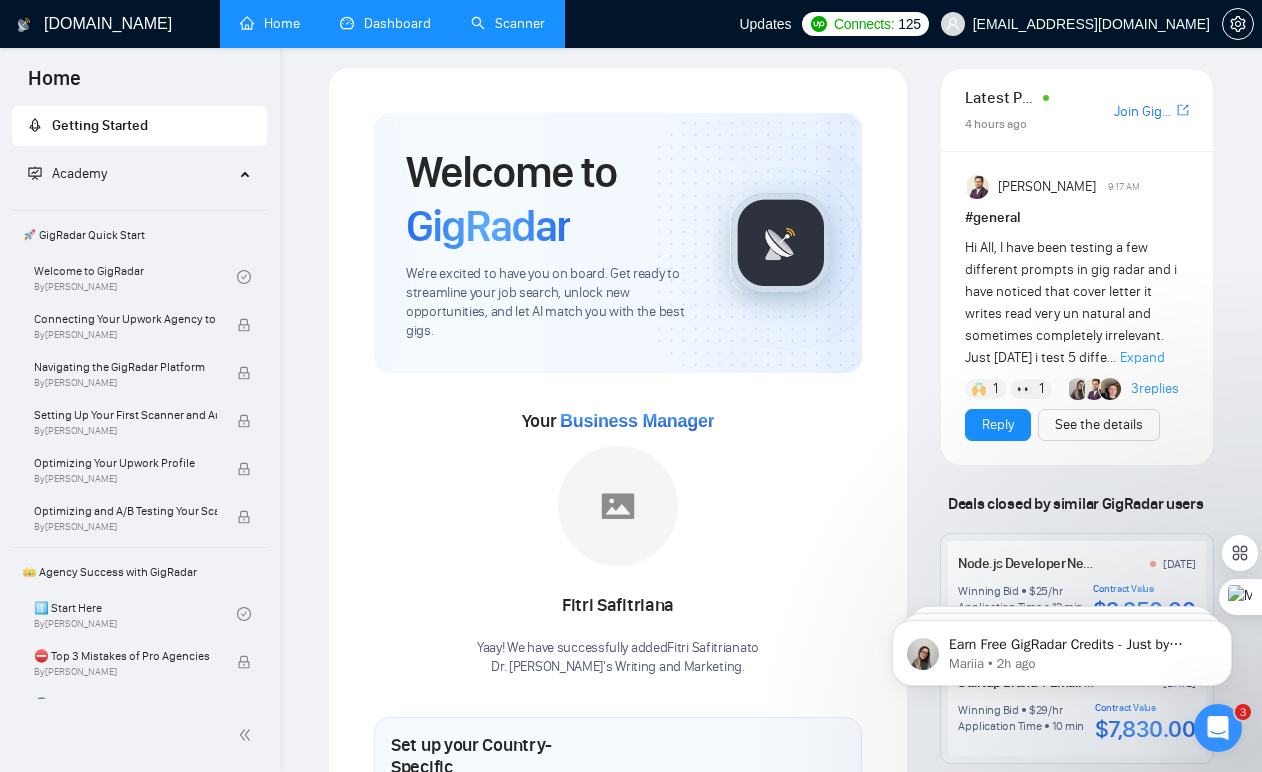 click on "🚀 GigRadar Quick Start" at bounding box center (139, 235) 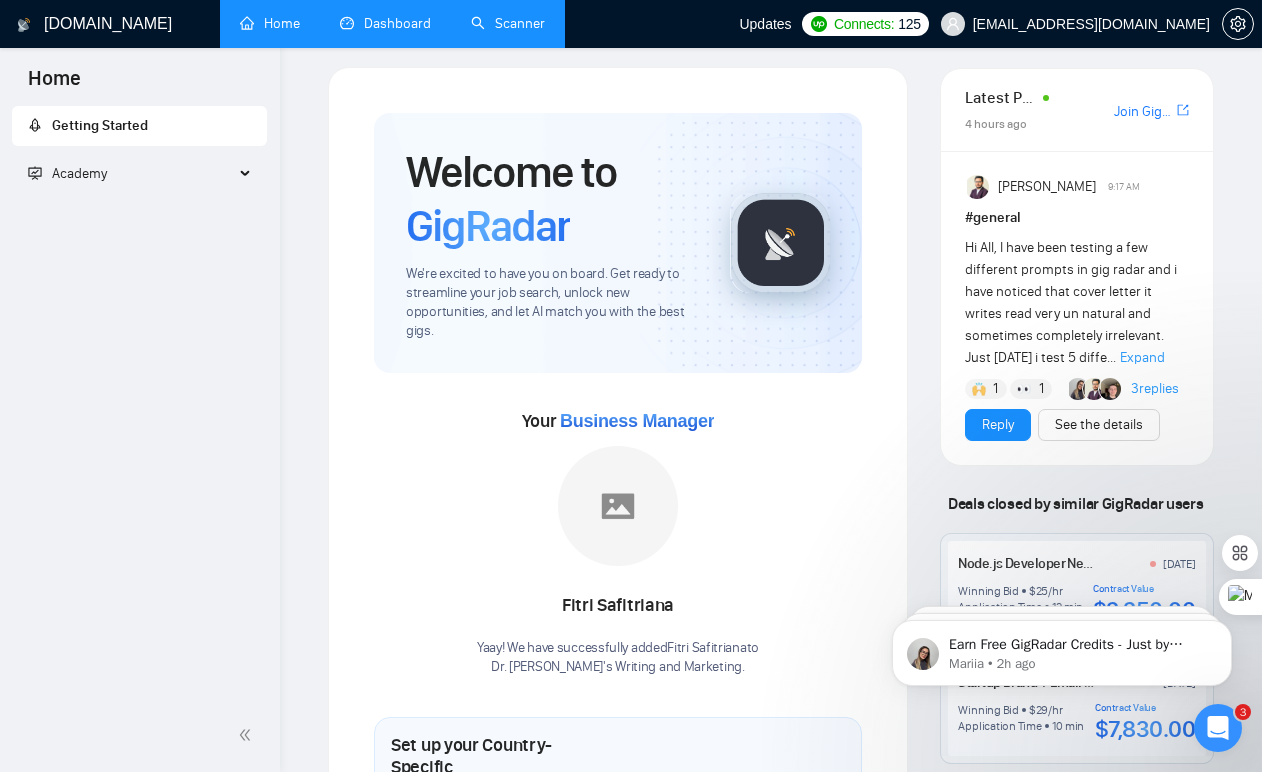 click on "Academy" at bounding box center (131, 174) 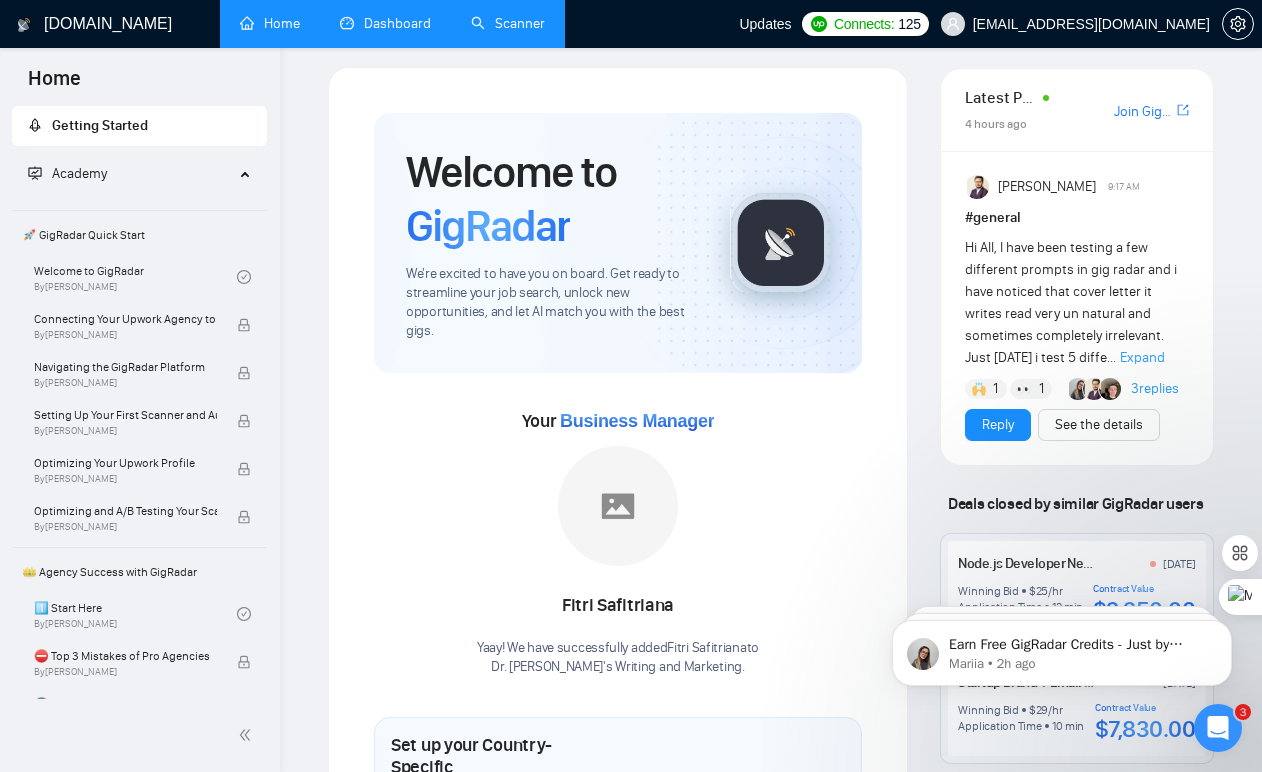 click on "🚀 GigRadar Quick Start" at bounding box center [139, 235] 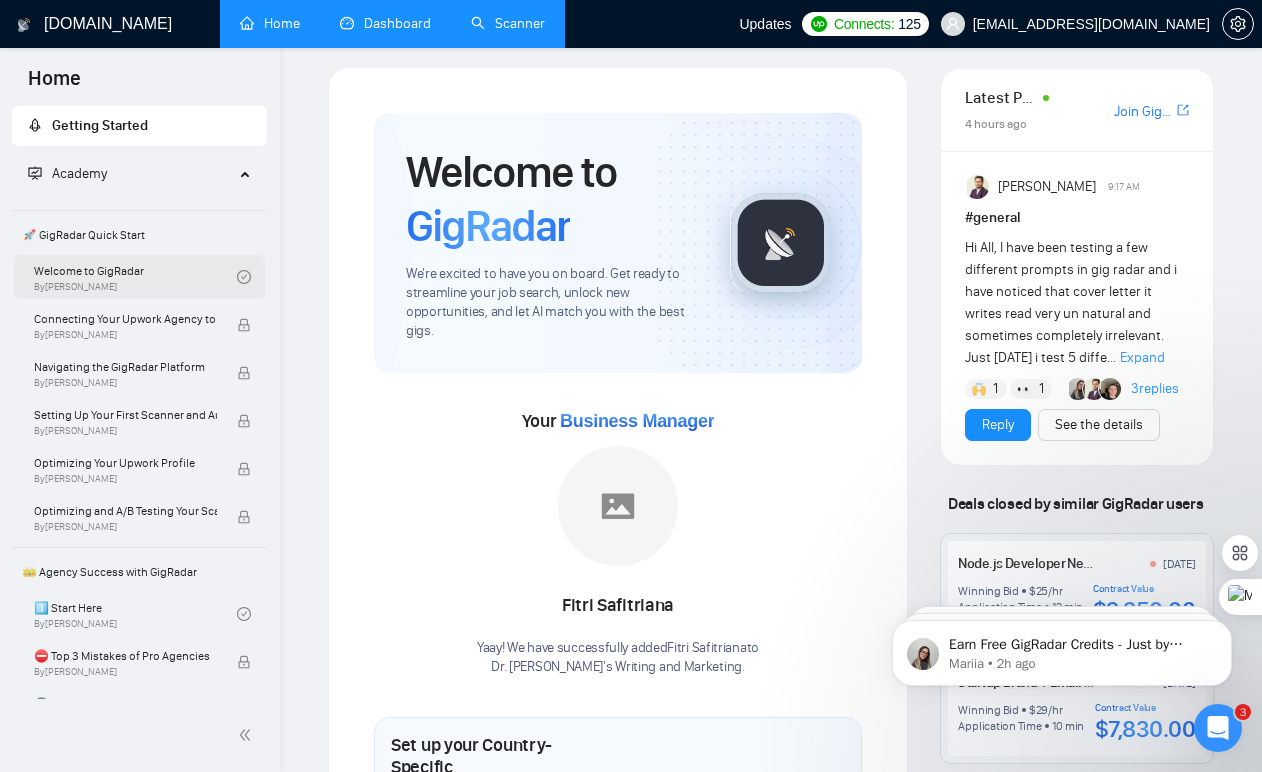 click on "Welcome to GigRadar By  [PERSON_NAME]" at bounding box center [135, 277] 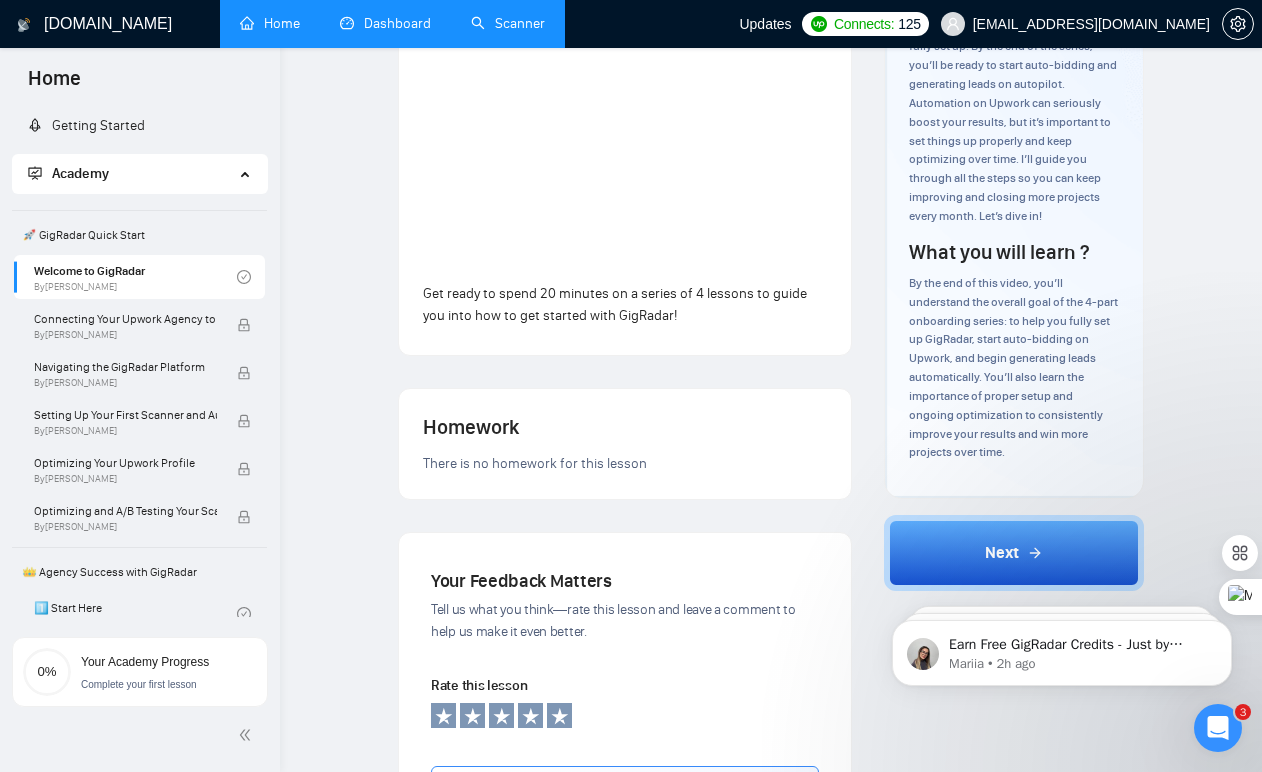 scroll, scrollTop: 150, scrollLeft: 0, axis: vertical 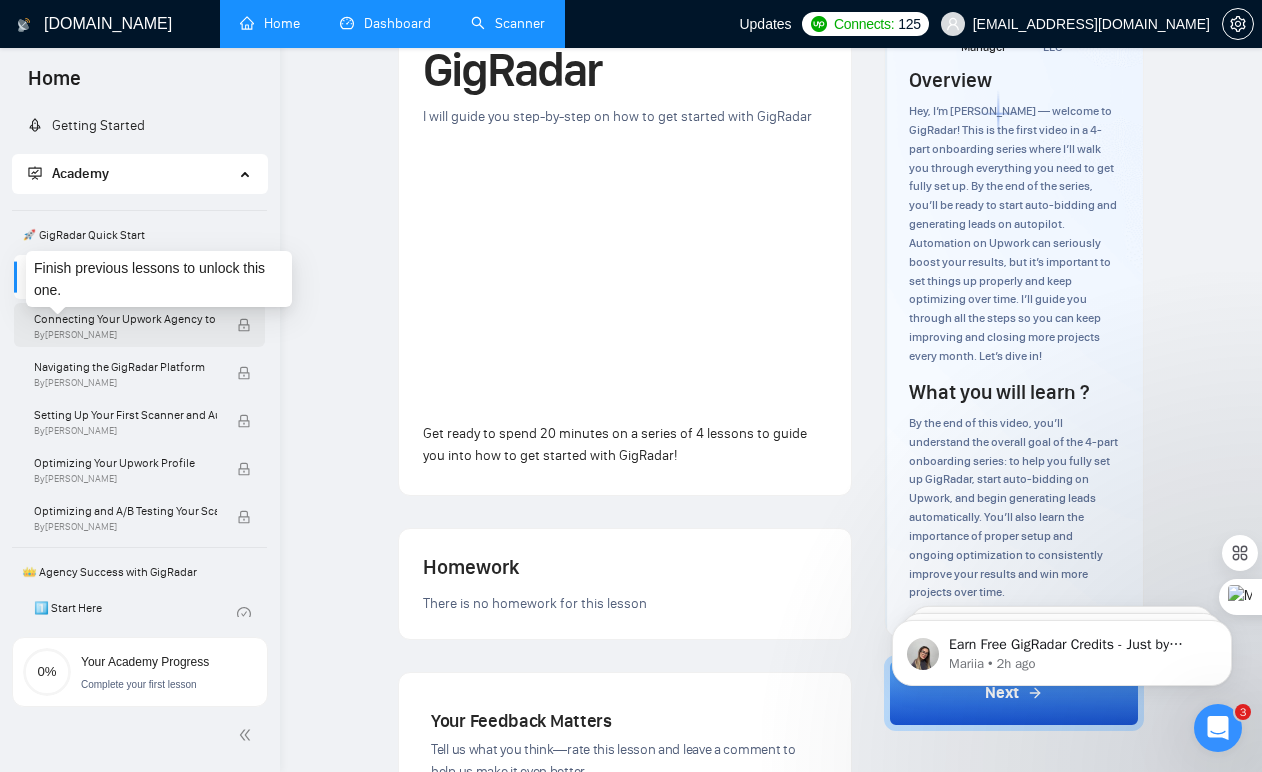 click on "Connecting Your Upwork Agency to GigRadar" at bounding box center (125, 319) 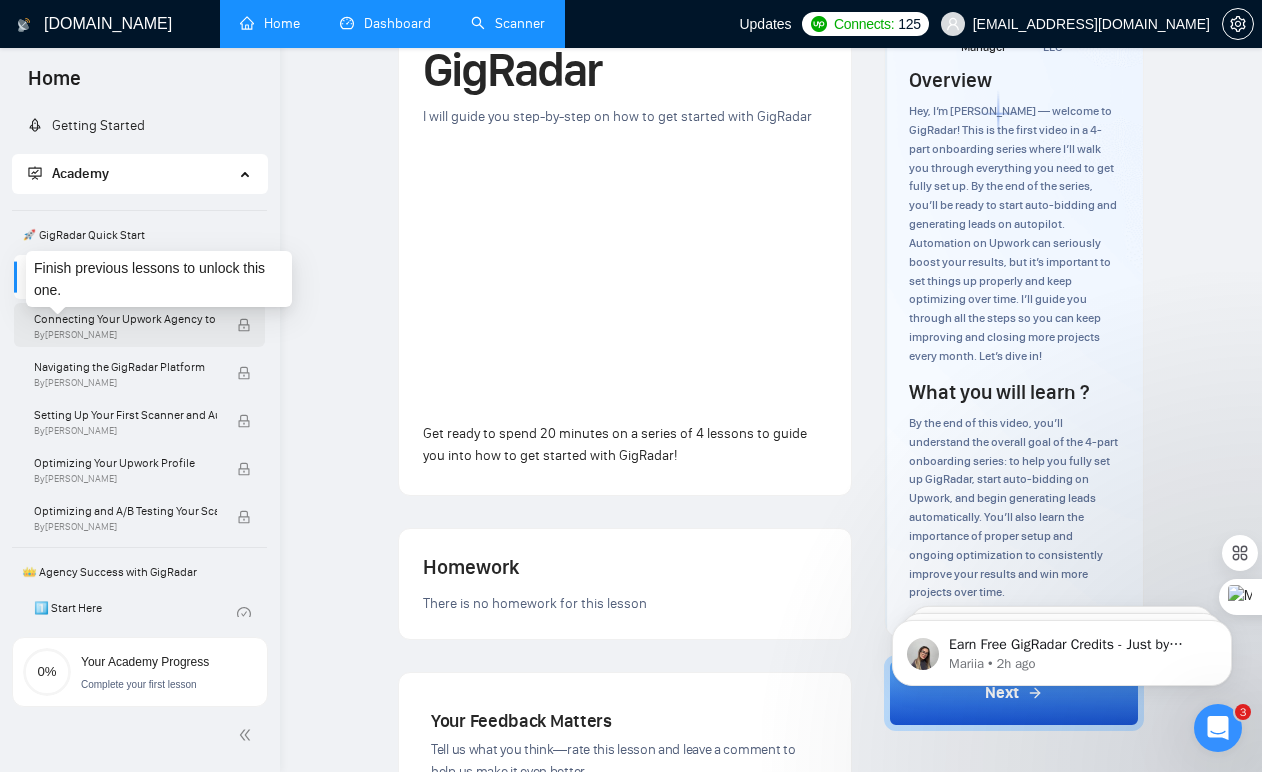 click on "Connecting Your Upwork Agency to GigRadar" at bounding box center [125, 319] 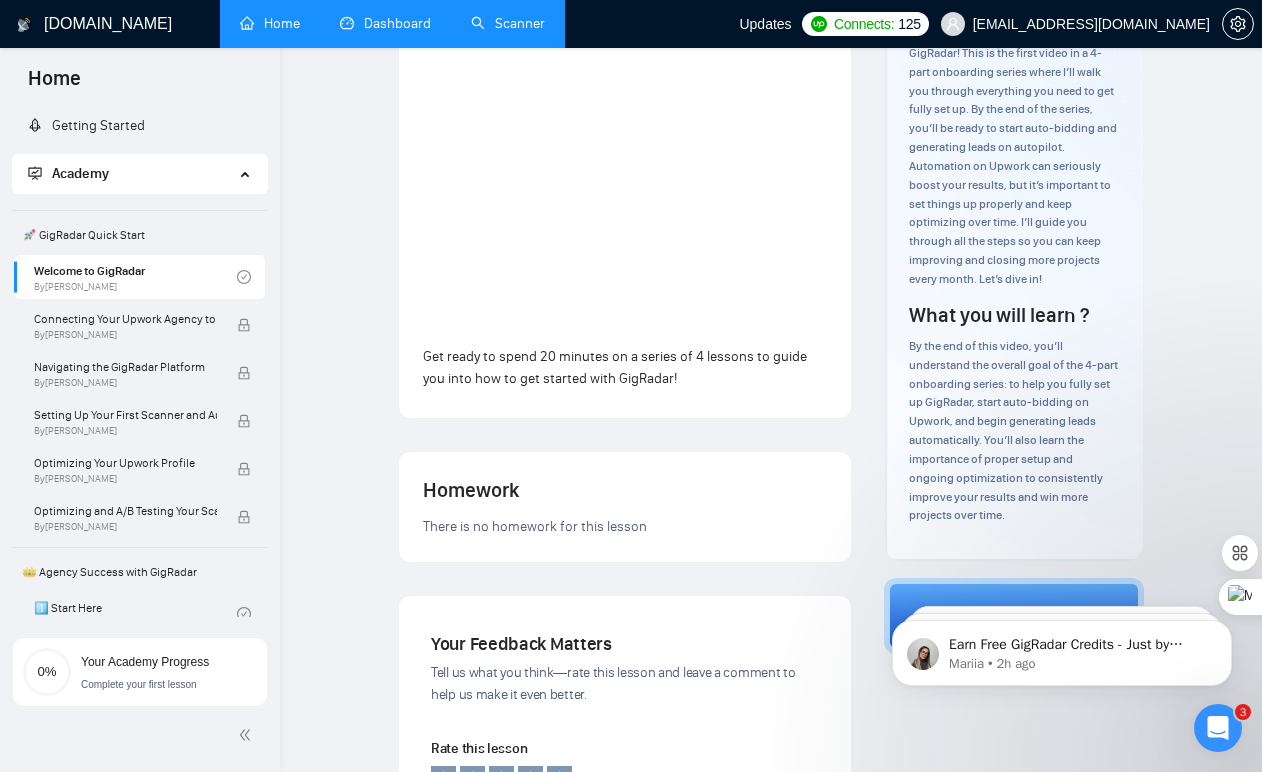 scroll, scrollTop: 263, scrollLeft: 0, axis: vertical 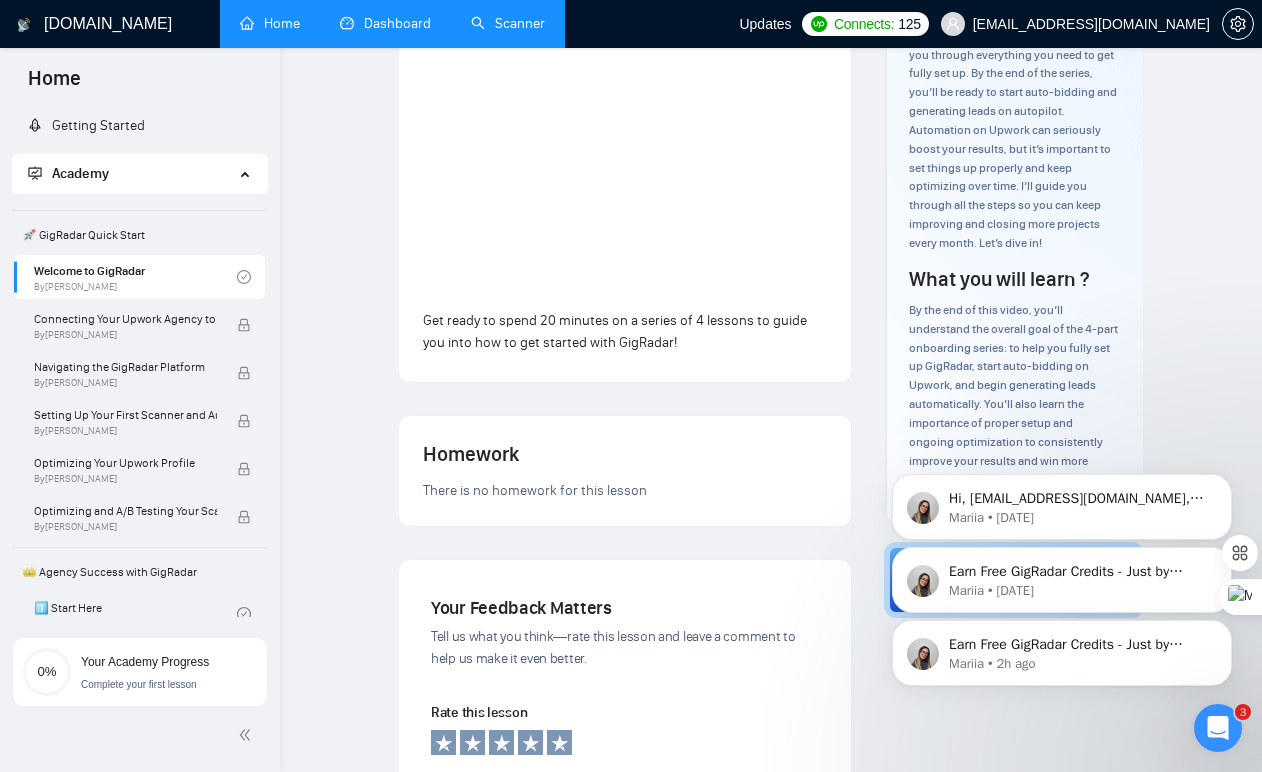 click on "Earn Free GigRadar Credits - Just by Sharing Your Story! 💬 Want more credits for sending proposals? It’s simple - share, inspire, and get rewarded! 🤫 Here’s how you can earn free credits: Introduce yourself in the #intros channel of the GigRadar Upwork Community and grab +20 credits for sending bids., Post your success story (closed projects, high LRR, etc.) in the #general channel and claim +50 credits for sending bids. Why? GigRadar is building a powerful network of freelancers and agencies. We want you to make valuable connections, showcase your wins, and inspire others while getting rewarded! 🚀 Not a member yet? Join our Slack community now 👉 Join Slack Community Claiming your credits is easy: Reply to this message with a screenshot of your post, and our Tech Support Team will instantly top up your credits! 💸 Mariia • 2h ago [PERSON_NAME] • [DATE] Hi, [PERSON_NAME][EMAIL_ADDRESS][DOMAIN_NAME], Welcome to [DOMAIN_NAME]! Why don't you check out our tutorials to help get you started? [PERSON_NAME] • [DATE]" at bounding box center [1062, 561] 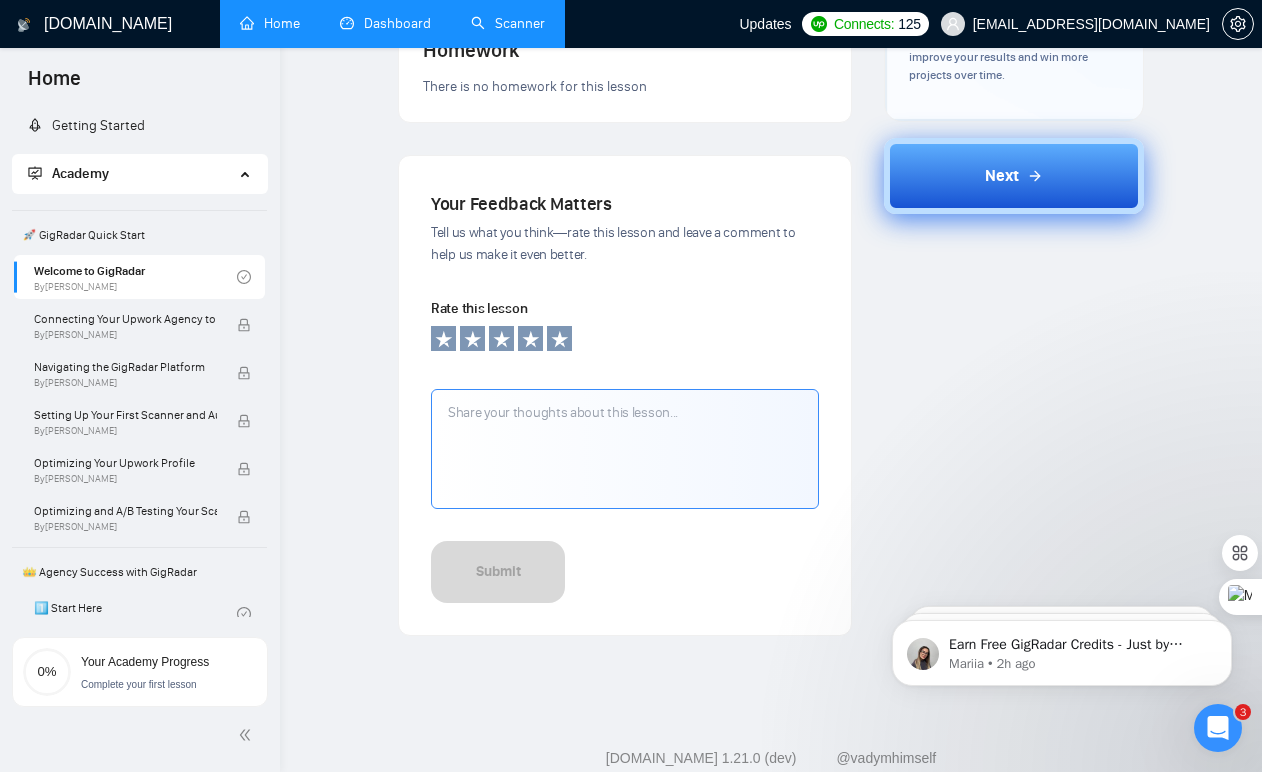 click on "Next" at bounding box center [1014, 176] 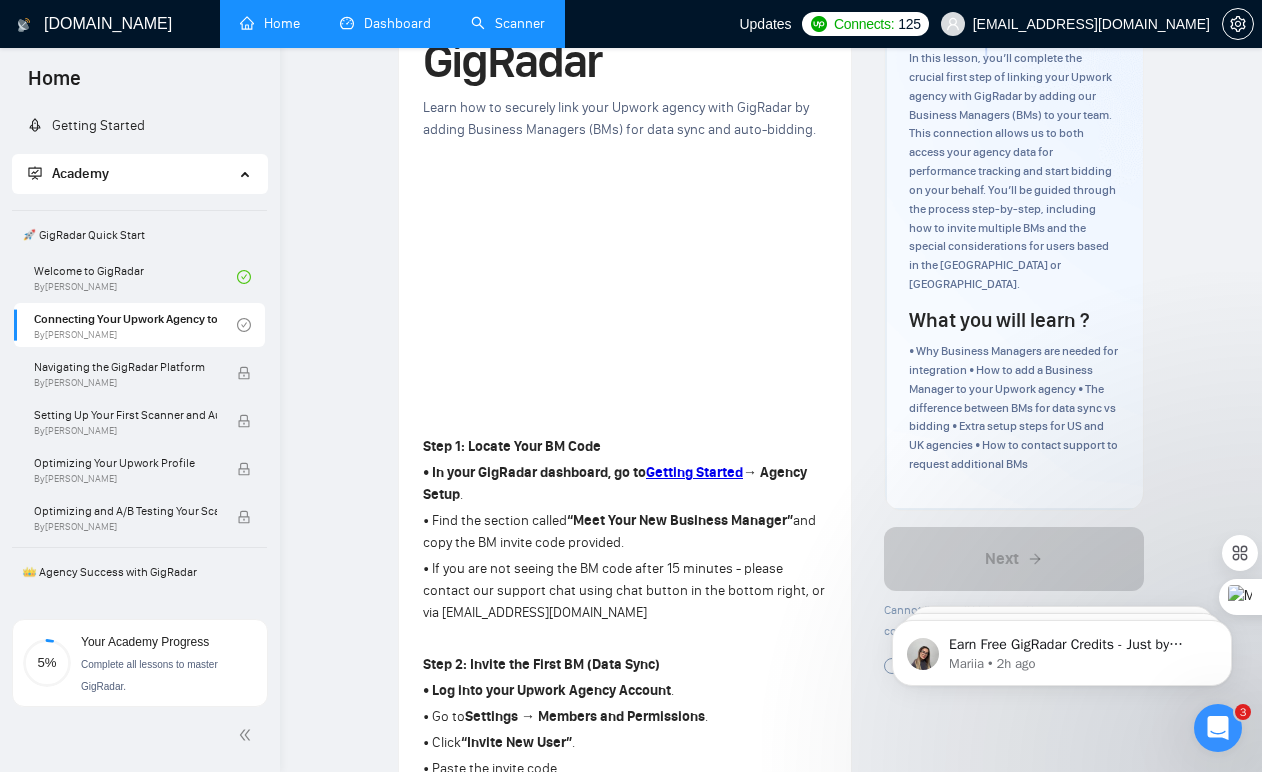 scroll, scrollTop: 0, scrollLeft: 0, axis: both 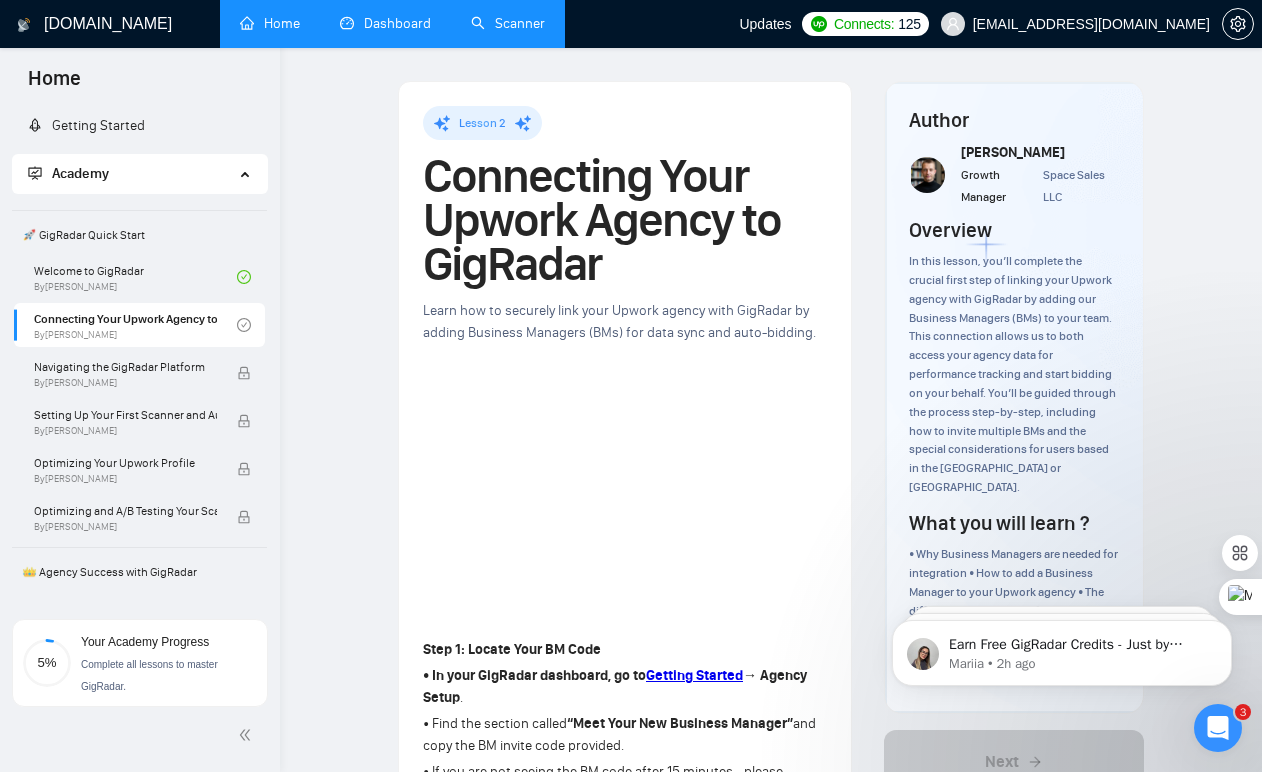 click on "Dashboard" at bounding box center (385, 23) 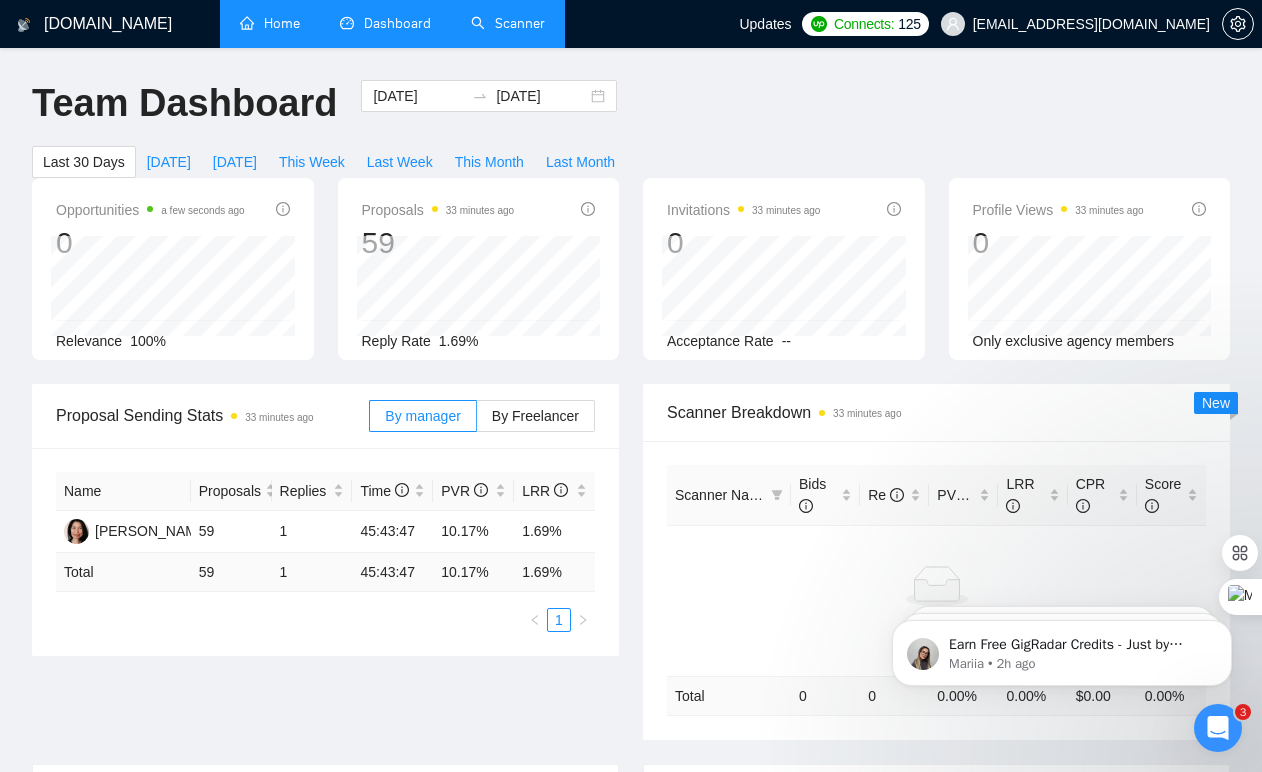 click on "Scanner" at bounding box center (508, 23) 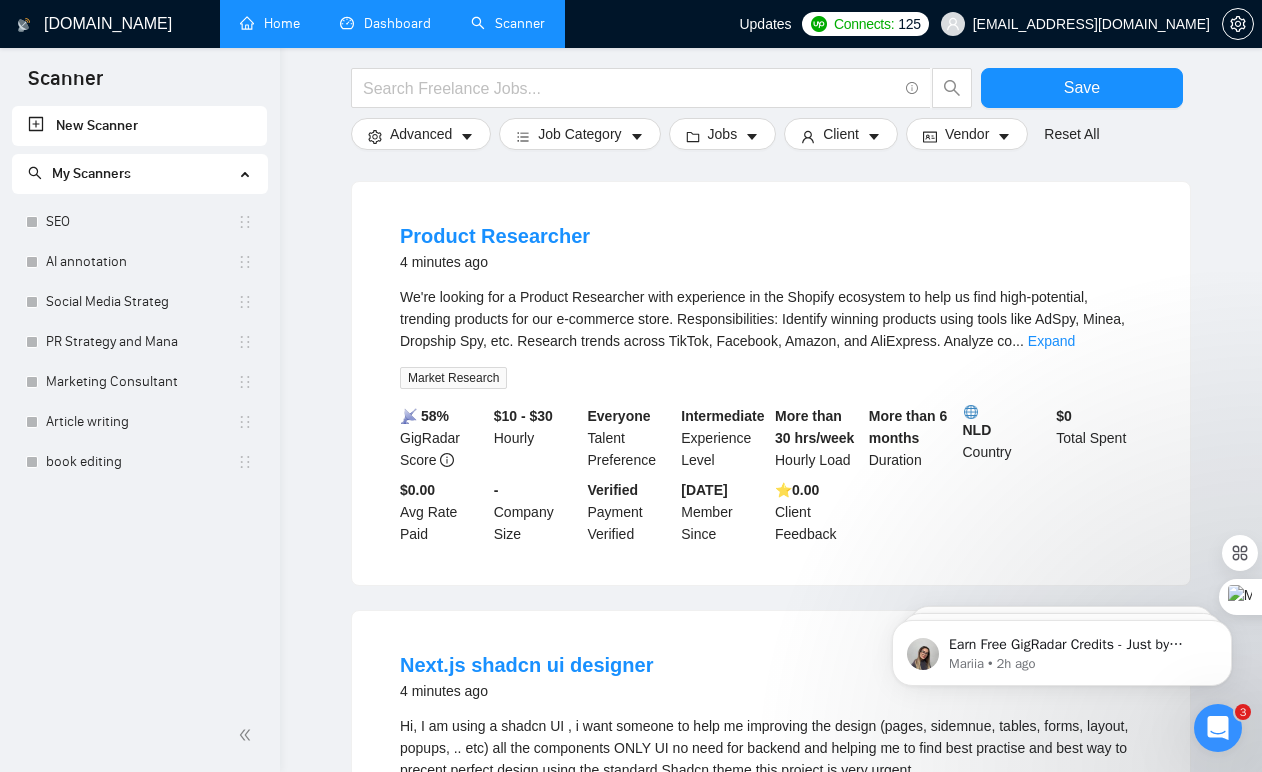 scroll, scrollTop: 1147, scrollLeft: 0, axis: vertical 